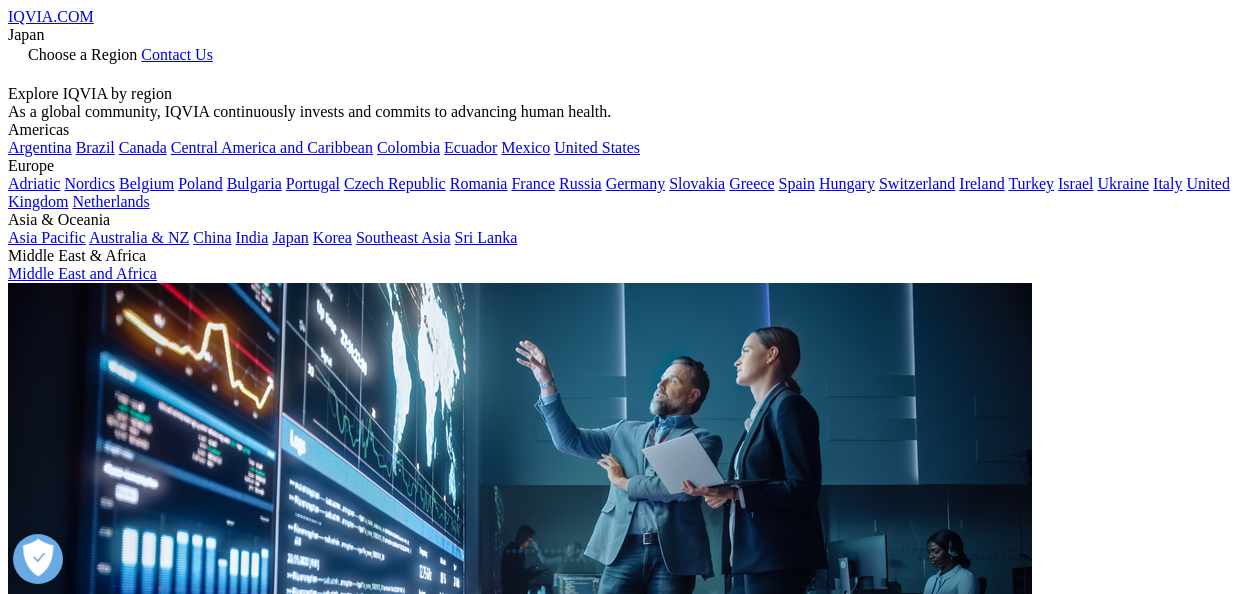 scroll, scrollTop: 100, scrollLeft: 0, axis: vertical 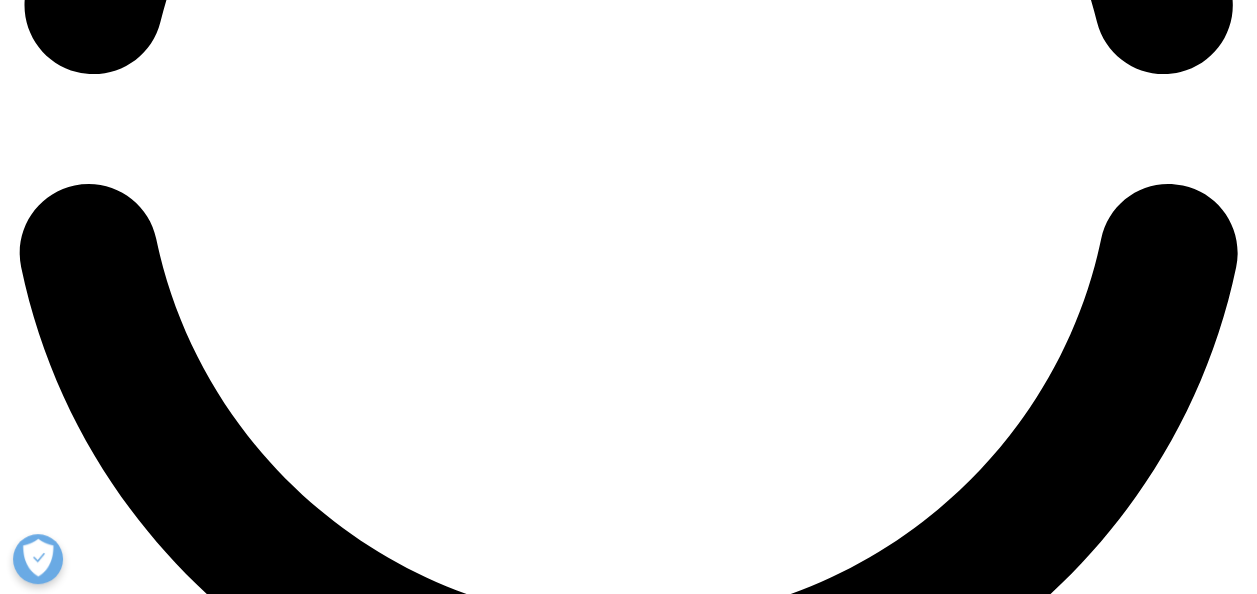 click on "IQVIA VIGILANCE PLATFORM" at bounding box center [119, 11758] 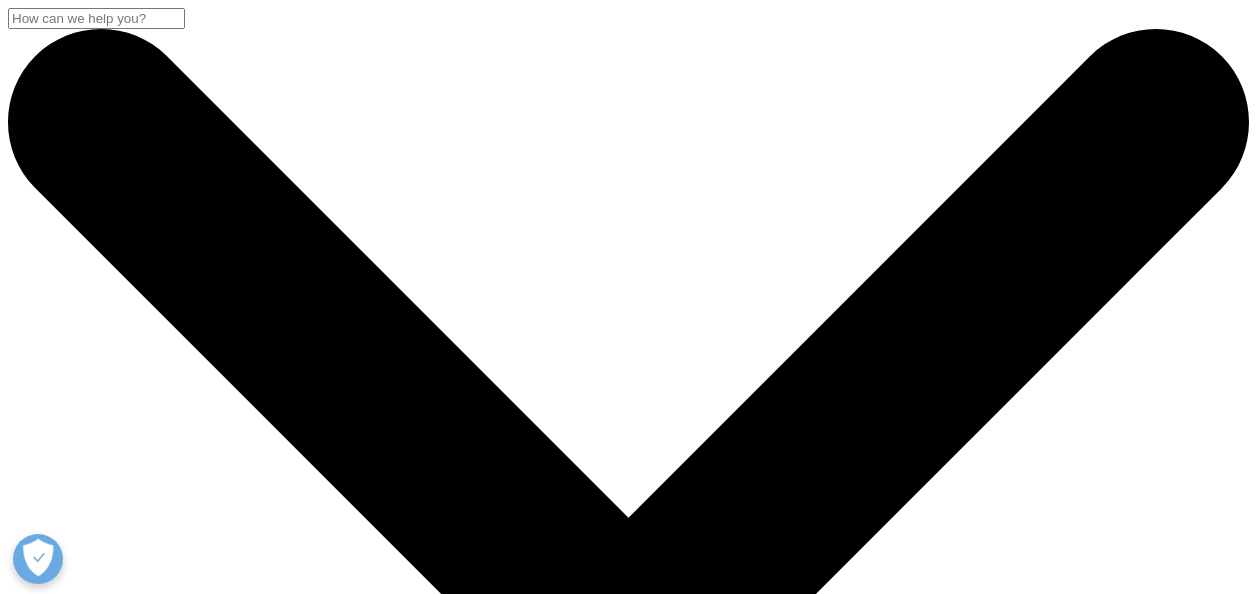 scroll, scrollTop: 0, scrollLeft: 0, axis: both 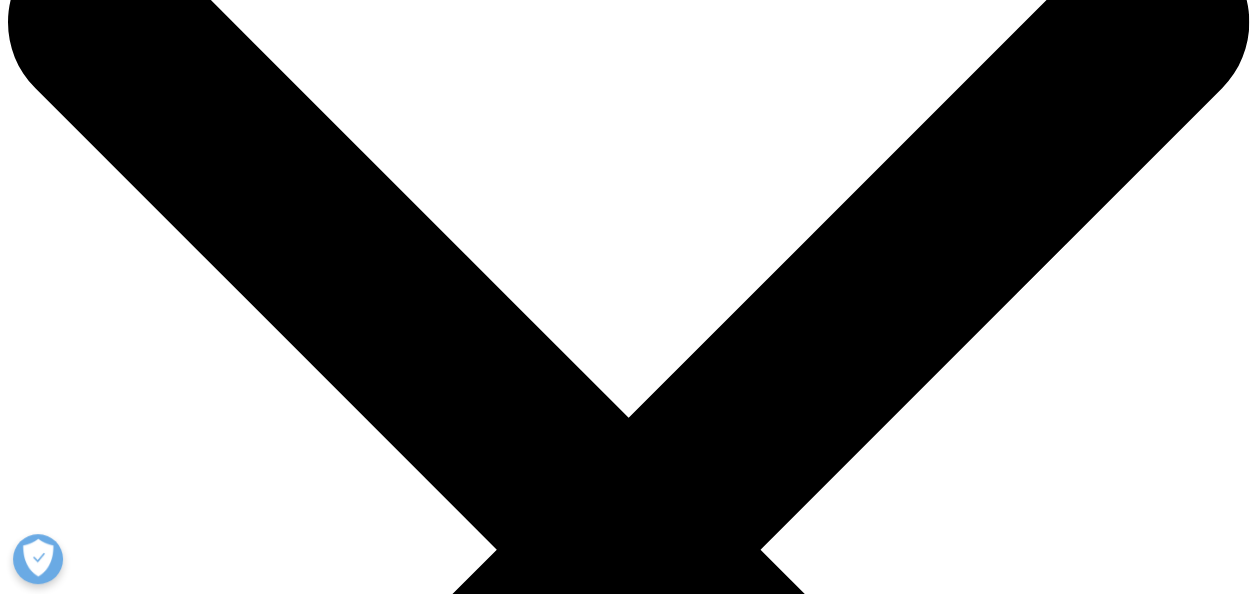 click on "リアルワールドエビデンス" at bounding box center (184, 4232) 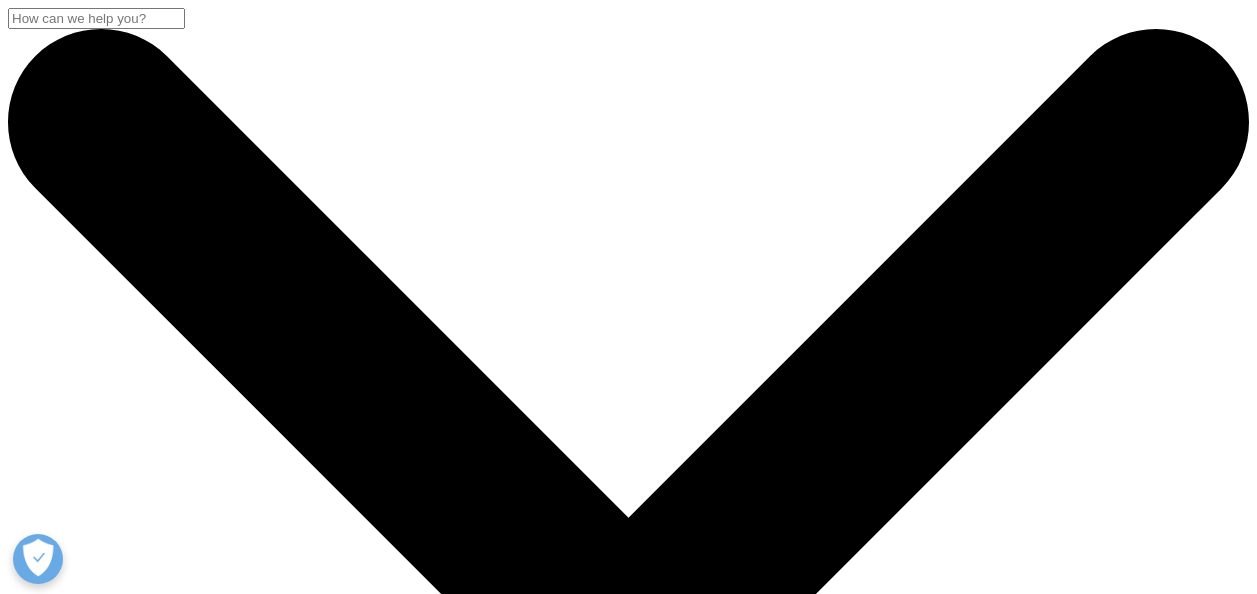 scroll, scrollTop: 300, scrollLeft: 0, axis: vertical 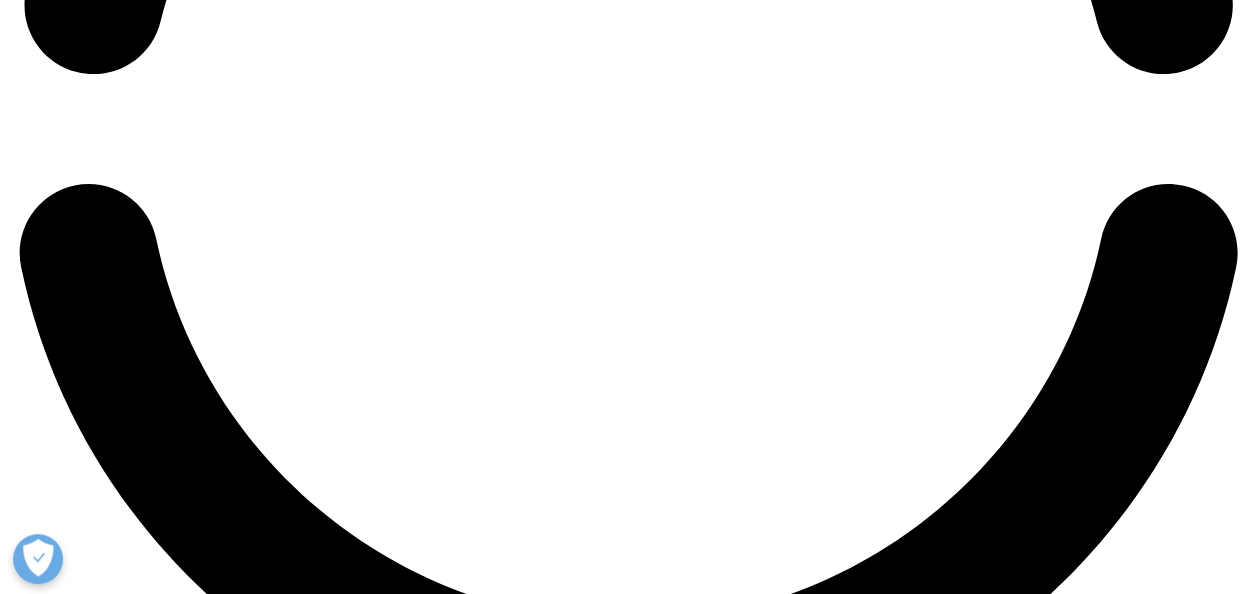 click on "コマーシャル コンプライアンス" at bounding box center [648, 13682] 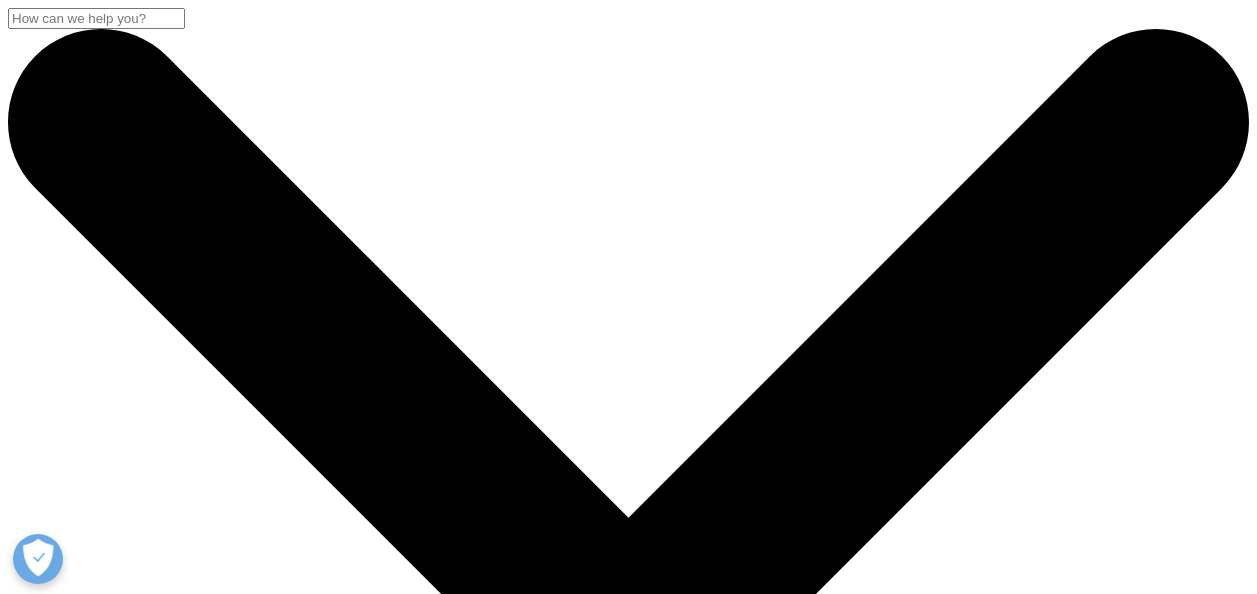 scroll, scrollTop: 0, scrollLeft: 0, axis: both 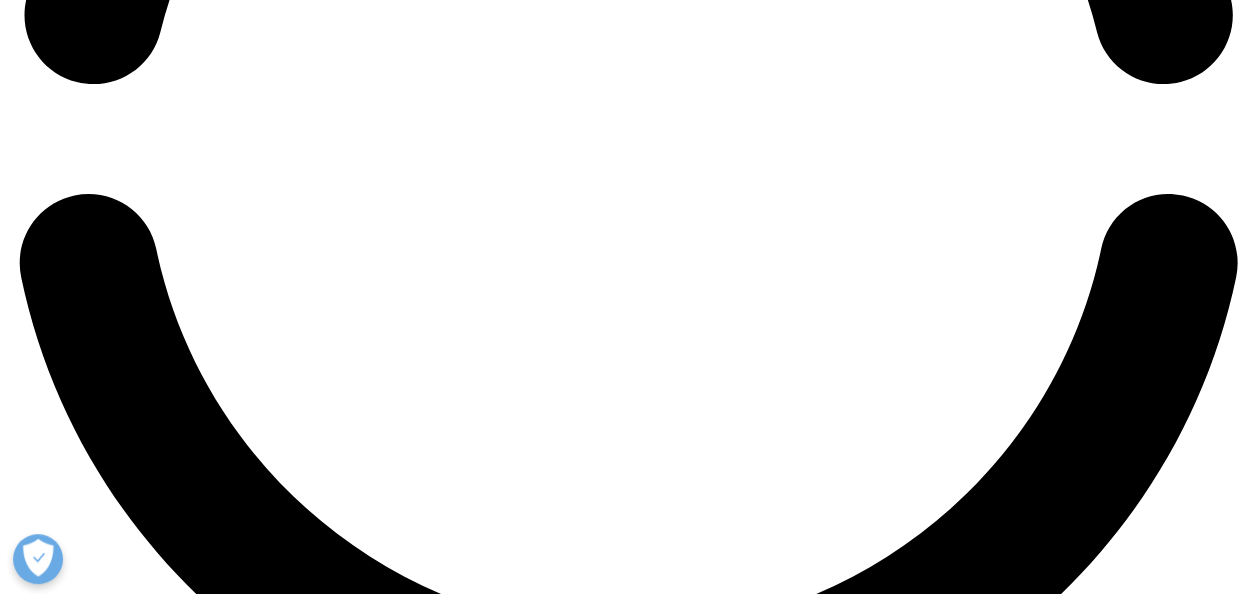 click on "データサービス" at bounding box center [648, 13764] 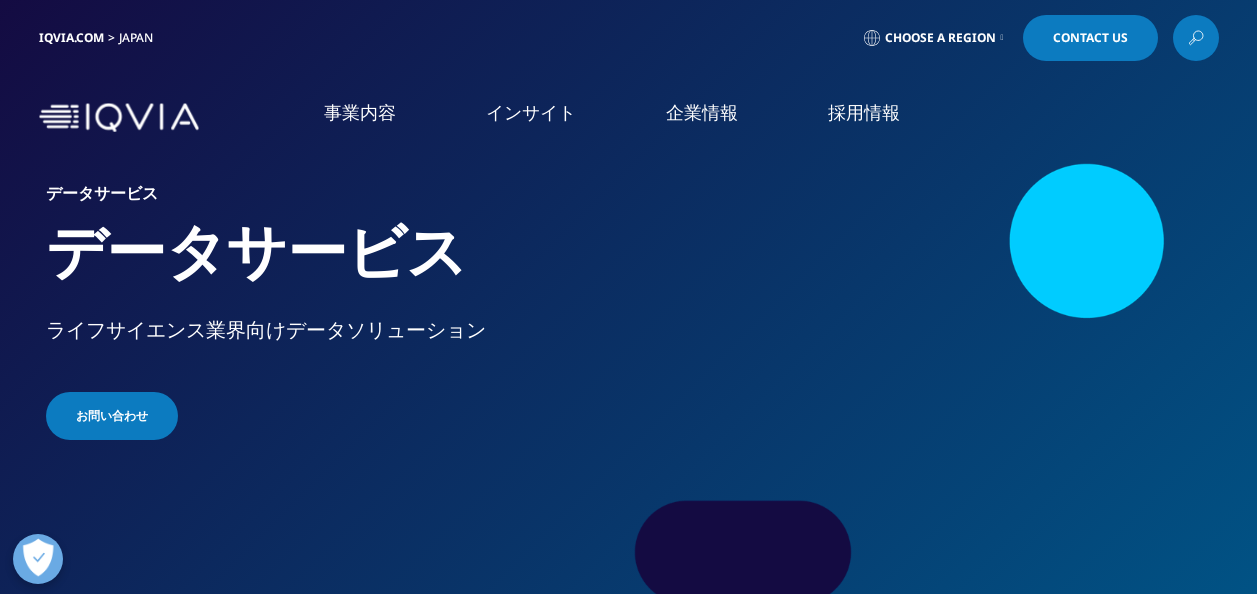 scroll, scrollTop: 0, scrollLeft: 0, axis: both 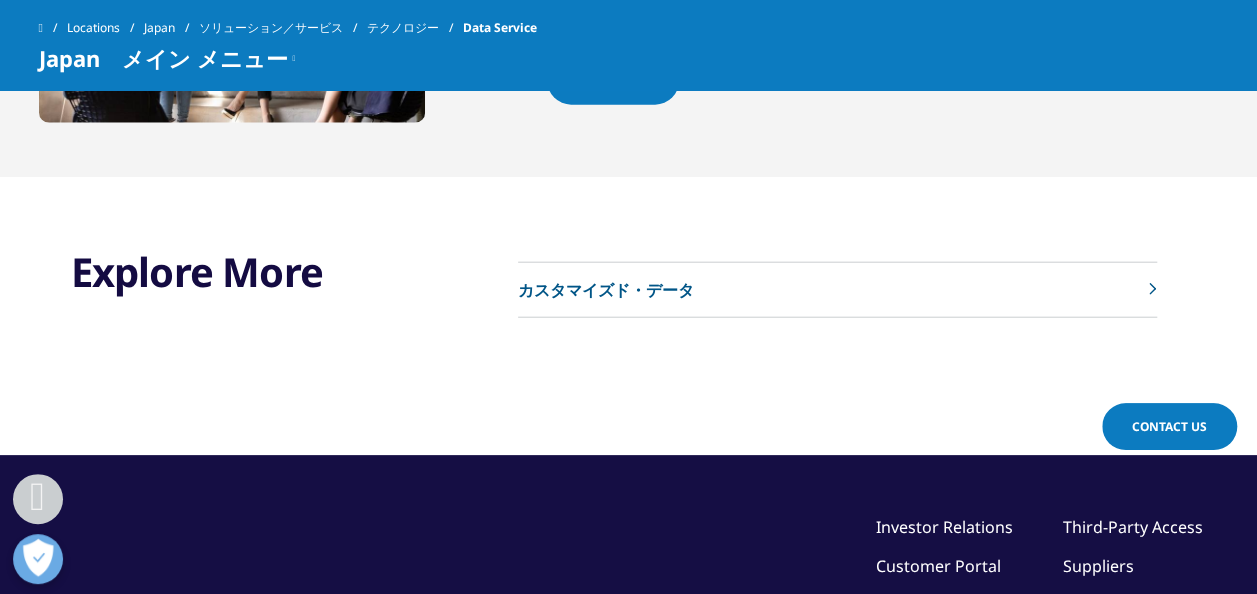 click on "カスタマイズド・データ" at bounding box center [606, 290] 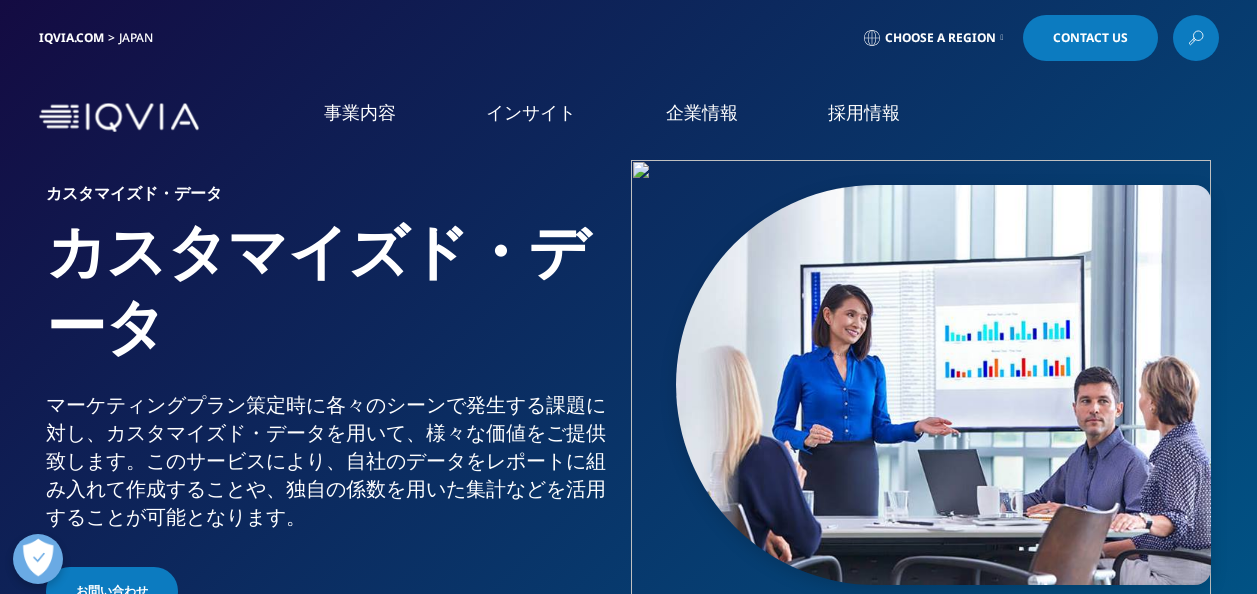 scroll, scrollTop: 0, scrollLeft: 0, axis: both 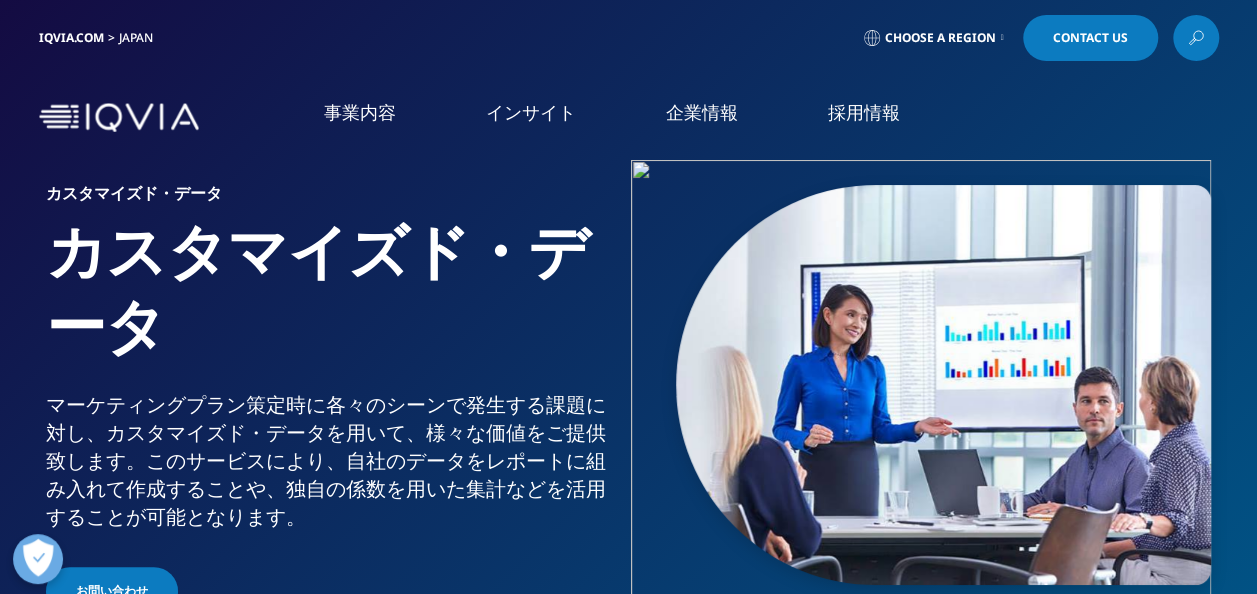 click on "概要" at bounding box center (483, 370) 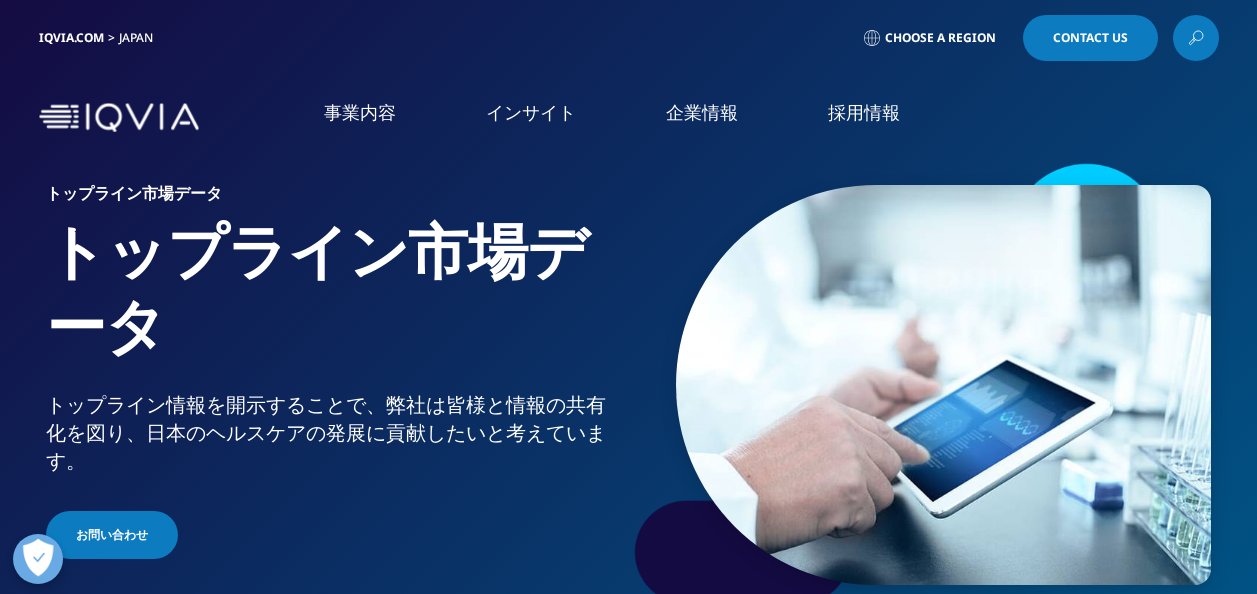 scroll, scrollTop: 200, scrollLeft: 0, axis: vertical 